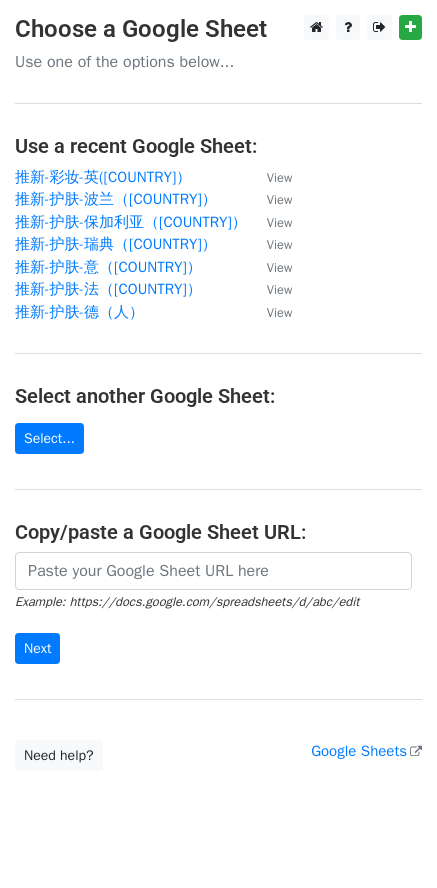 scroll, scrollTop: 0, scrollLeft: 0, axis: both 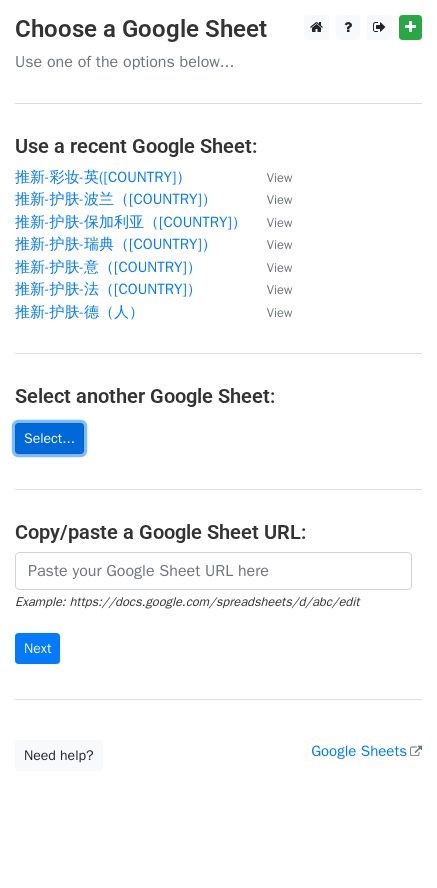 click on "Select..." at bounding box center [49, 438] 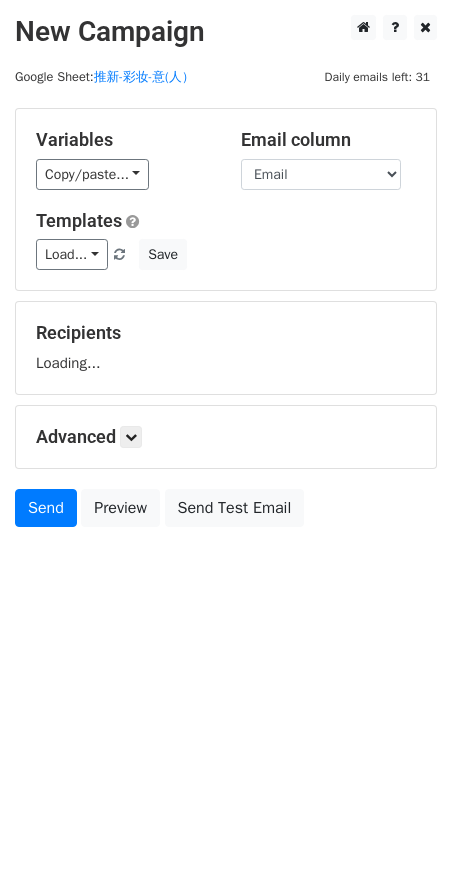 scroll, scrollTop: 0, scrollLeft: 0, axis: both 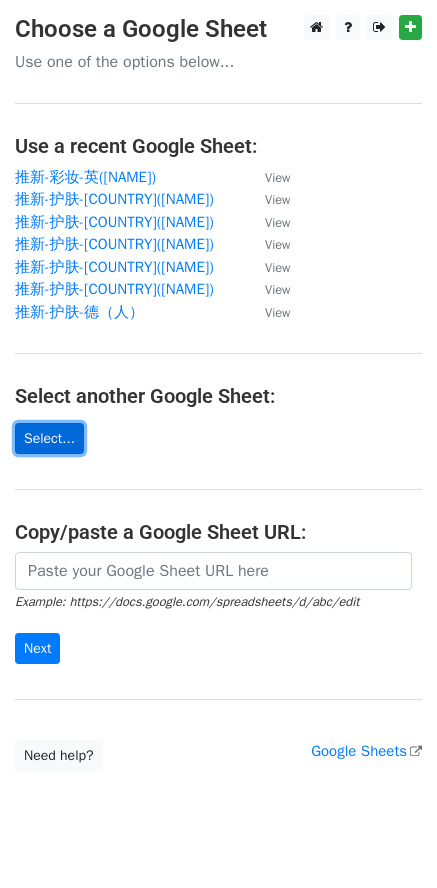 click on "Select..." at bounding box center [49, 438] 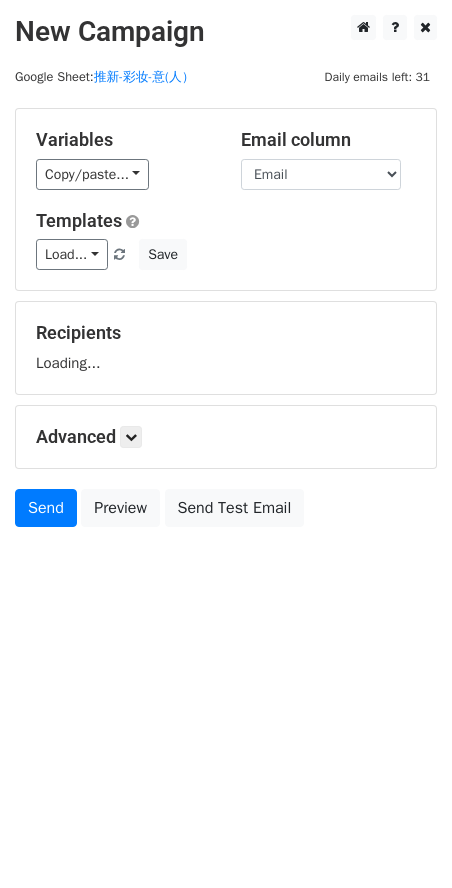 scroll, scrollTop: 0, scrollLeft: 0, axis: both 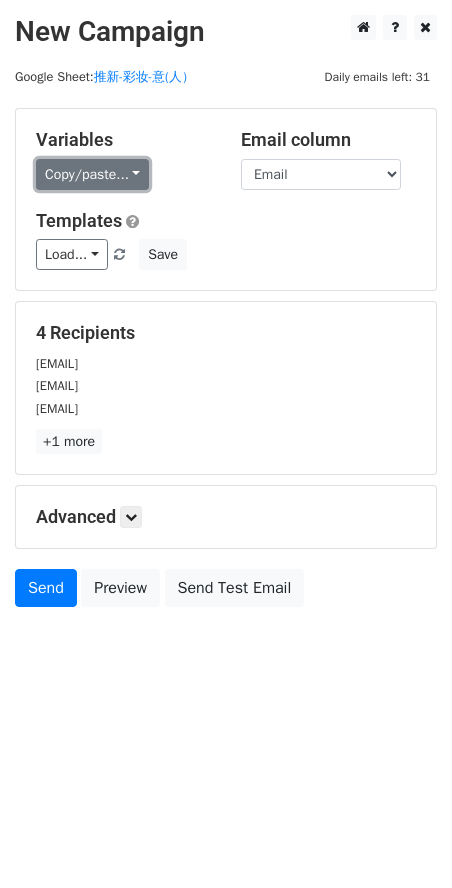 click on "Copy/paste..." at bounding box center [92, 174] 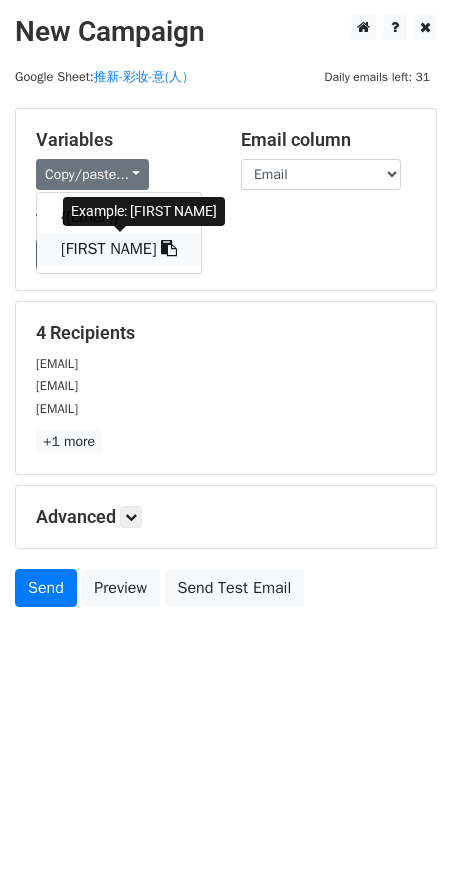 click on "[FIRST NAME]" at bounding box center (119, 249) 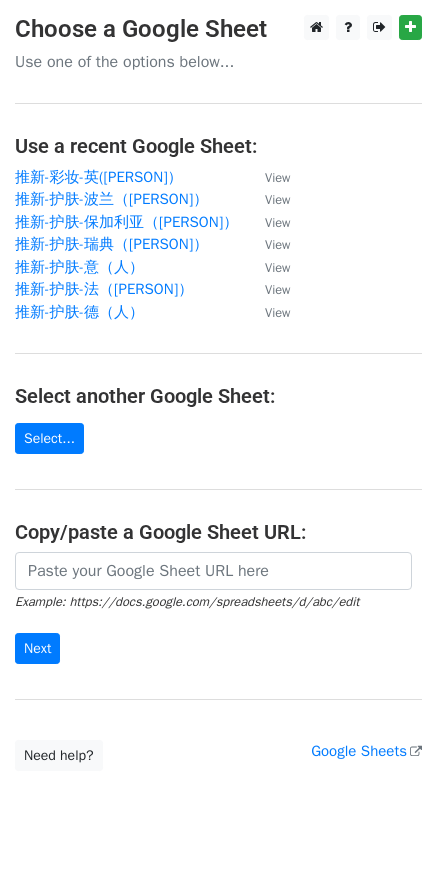 scroll, scrollTop: 0, scrollLeft: 0, axis: both 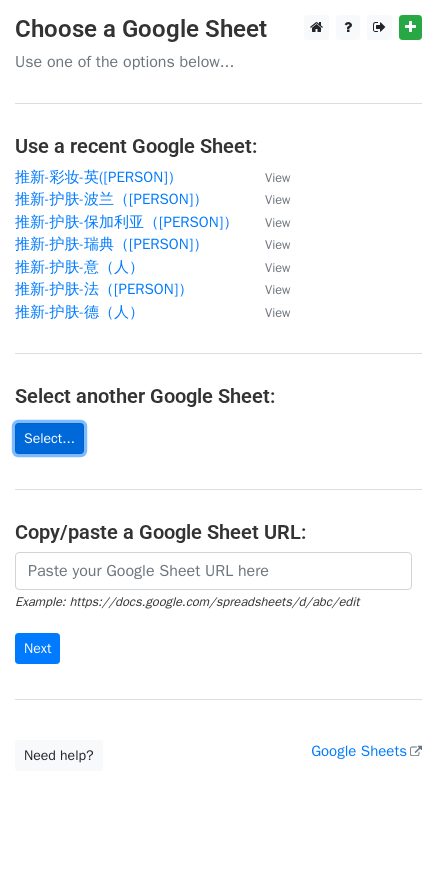 click on "Select..." at bounding box center [49, 438] 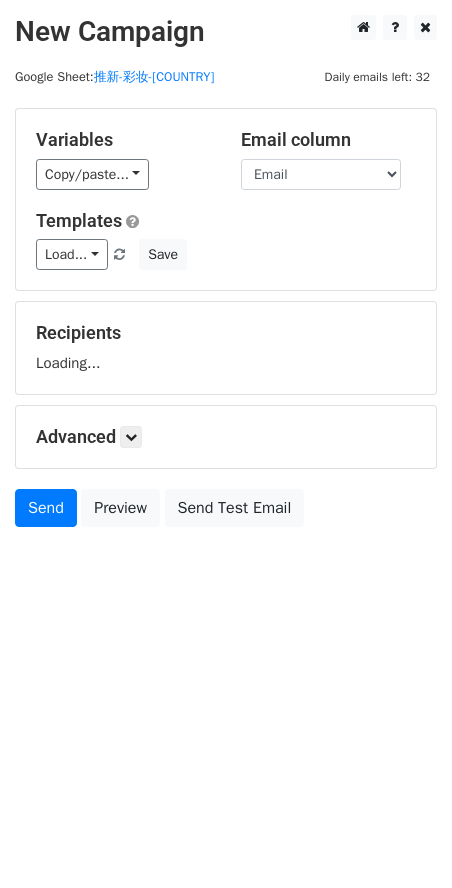 scroll, scrollTop: 0, scrollLeft: 0, axis: both 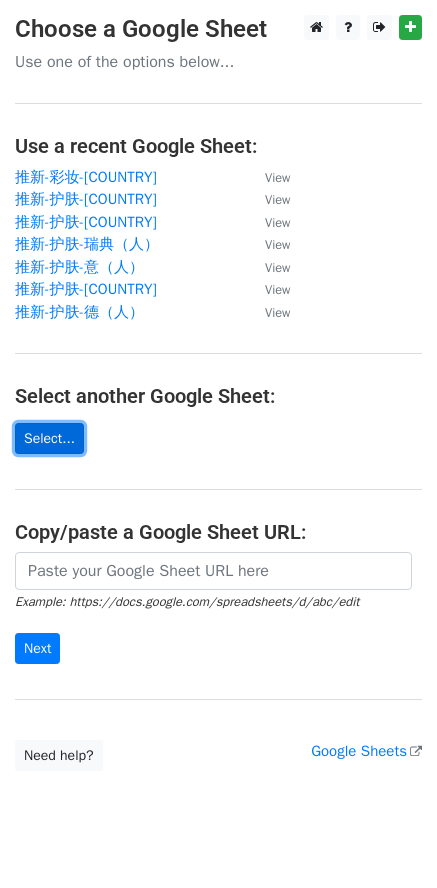 click on "Select..." at bounding box center (49, 438) 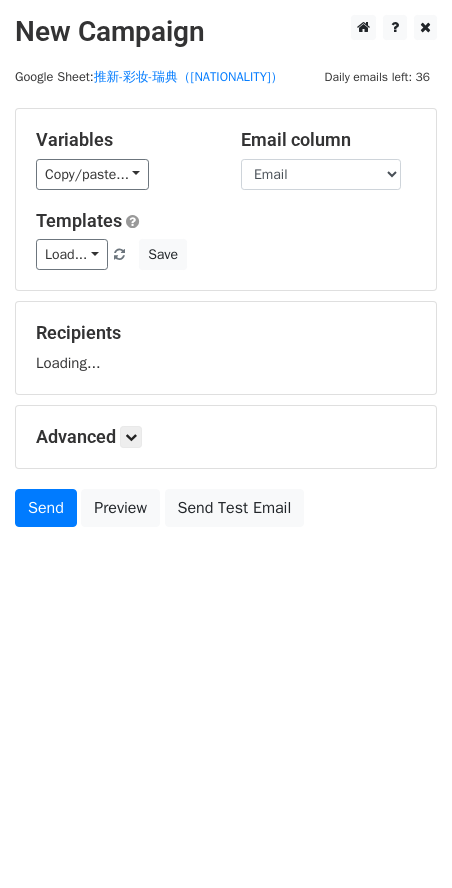scroll, scrollTop: 0, scrollLeft: 0, axis: both 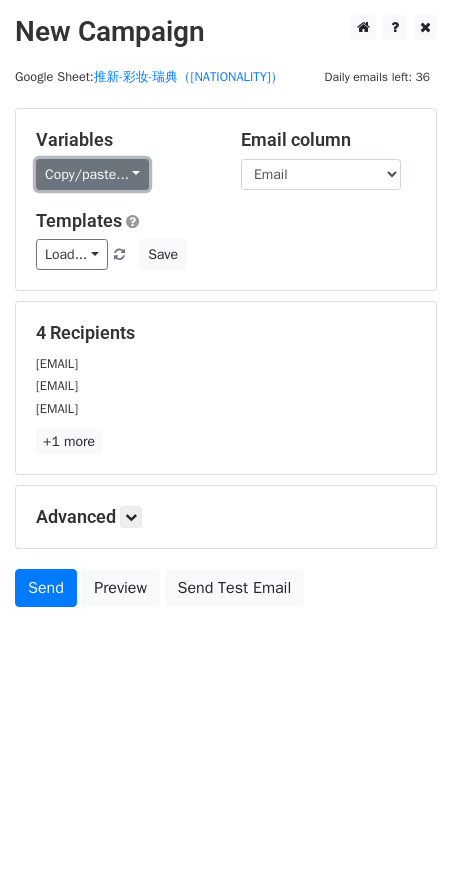 click on "Copy/paste..." at bounding box center [92, 174] 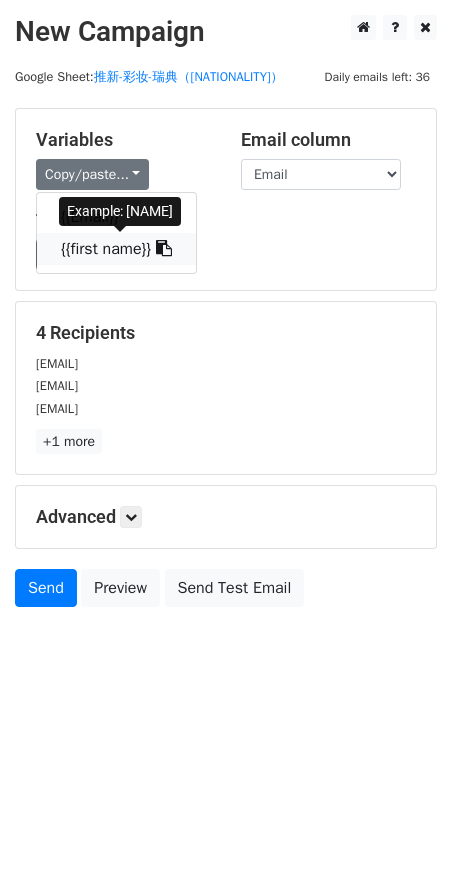 click on "{{first name}}" at bounding box center [116, 249] 